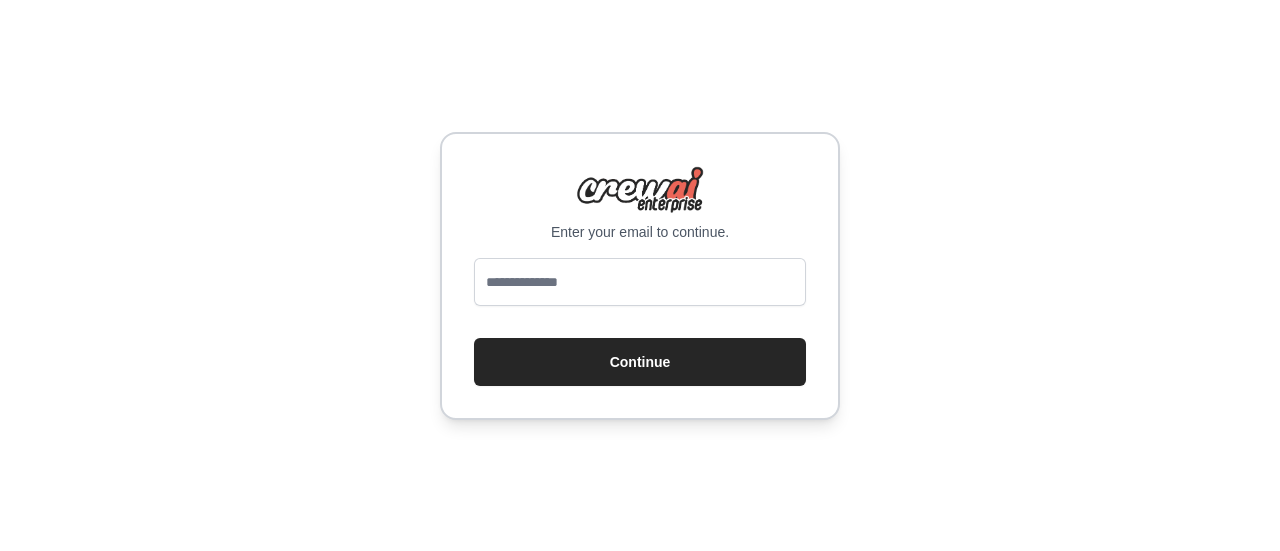 scroll, scrollTop: 0, scrollLeft: 0, axis: both 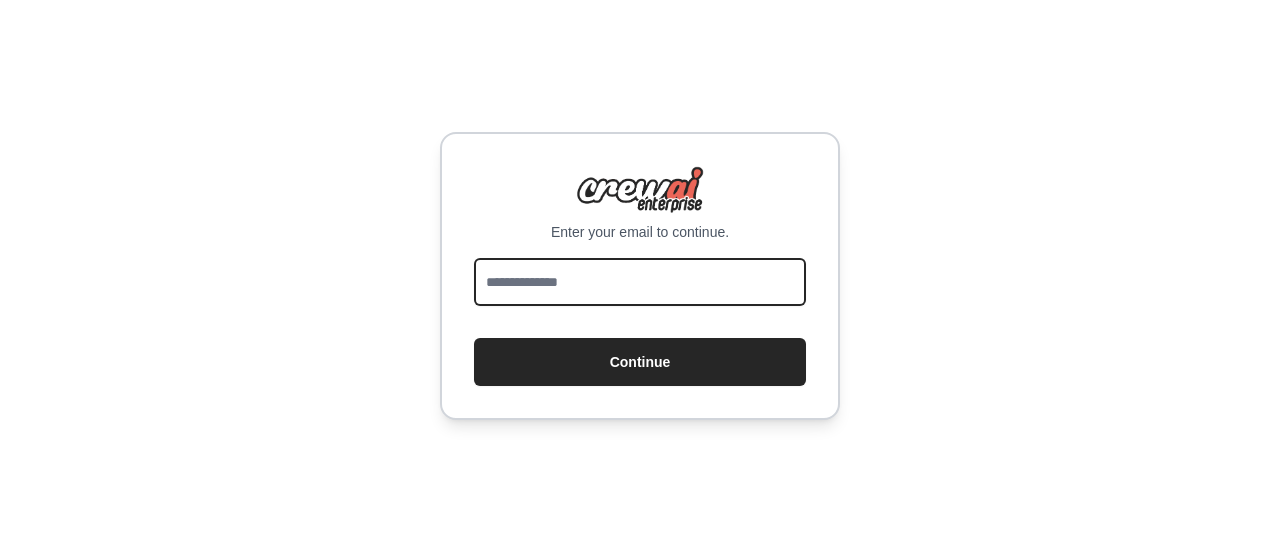 click at bounding box center [640, 282] 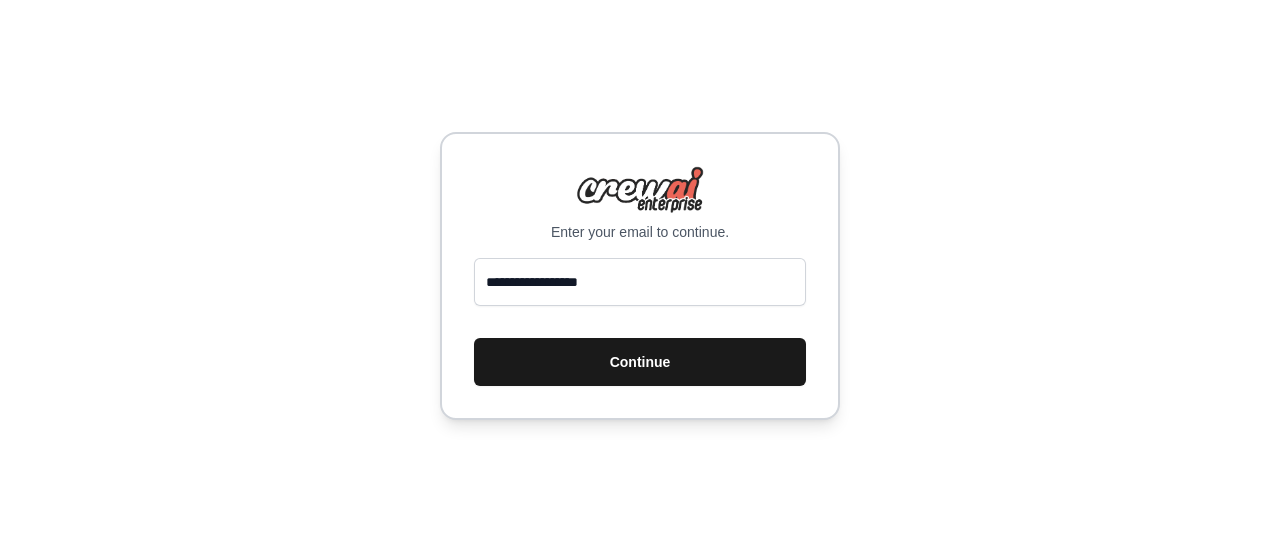 click on "Continue" at bounding box center (640, 362) 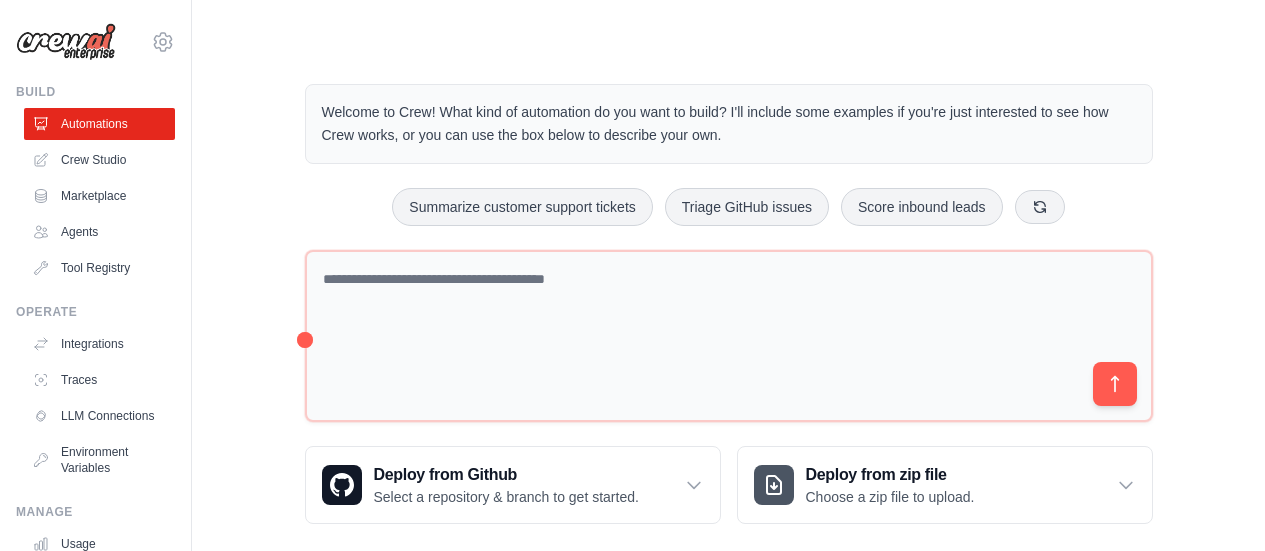 scroll, scrollTop: 0, scrollLeft: 0, axis: both 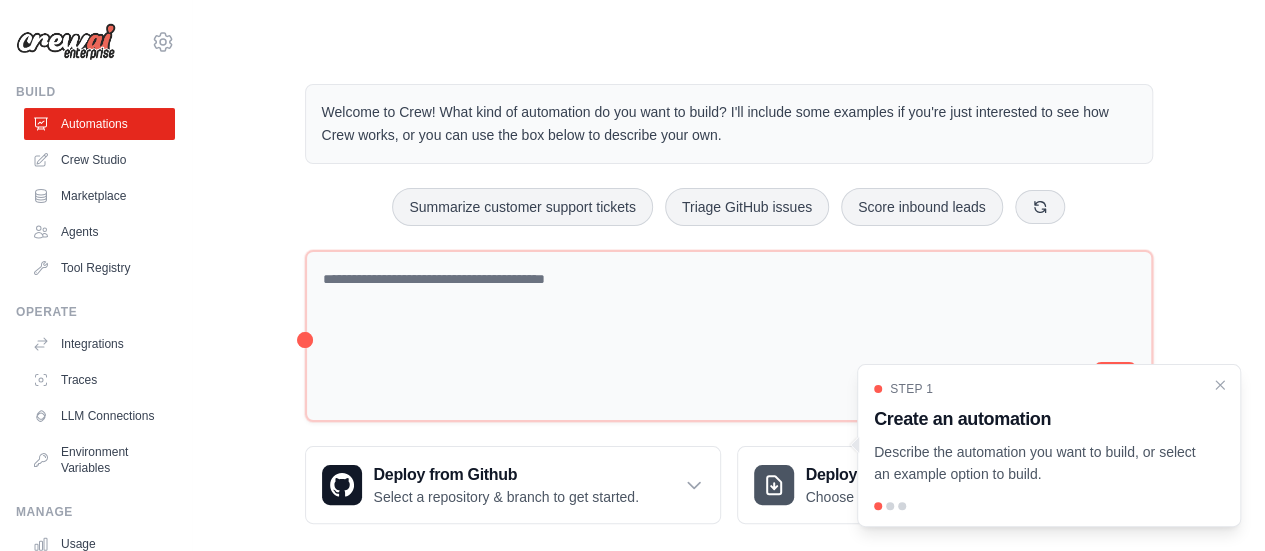drag, startPoint x: 232, startPoint y: 167, endPoint x: 226, endPoint y: 176, distance: 10.816654 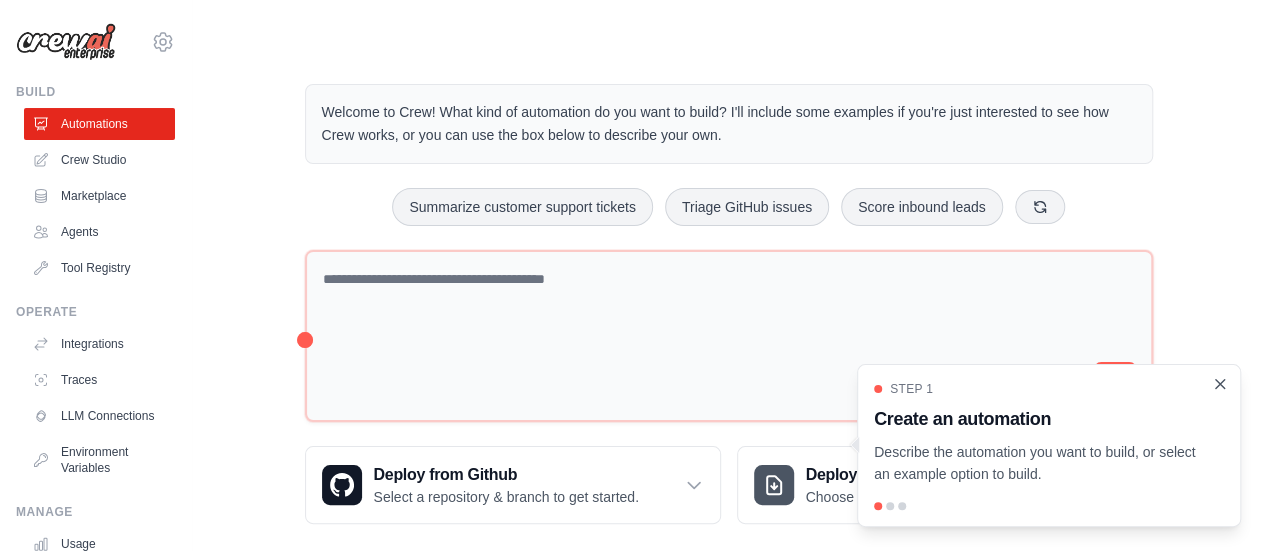 click 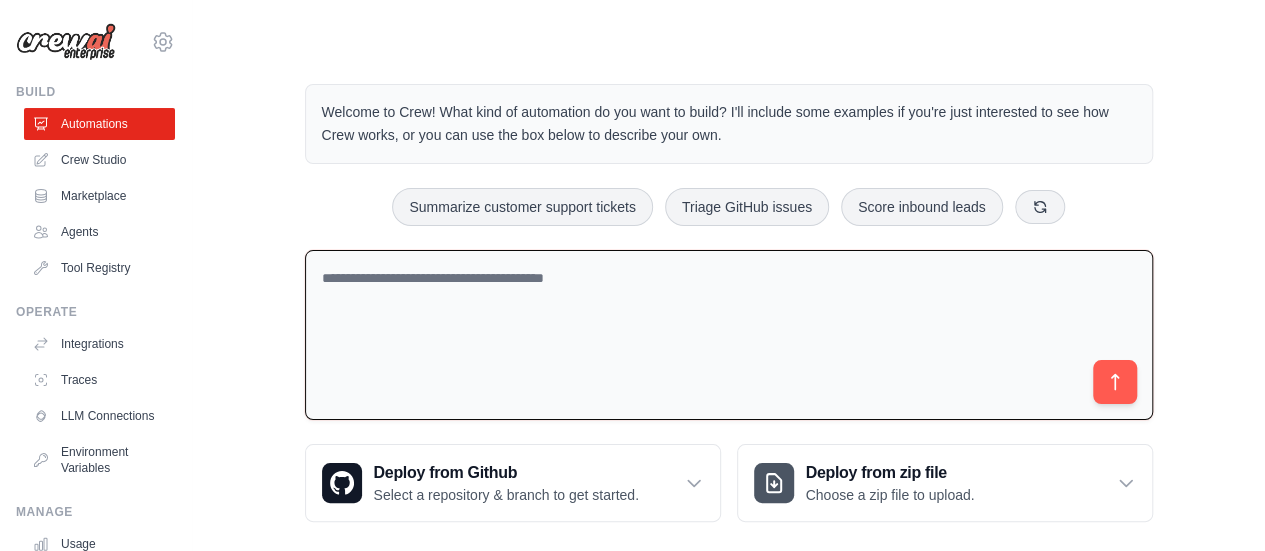 paste on "**********" 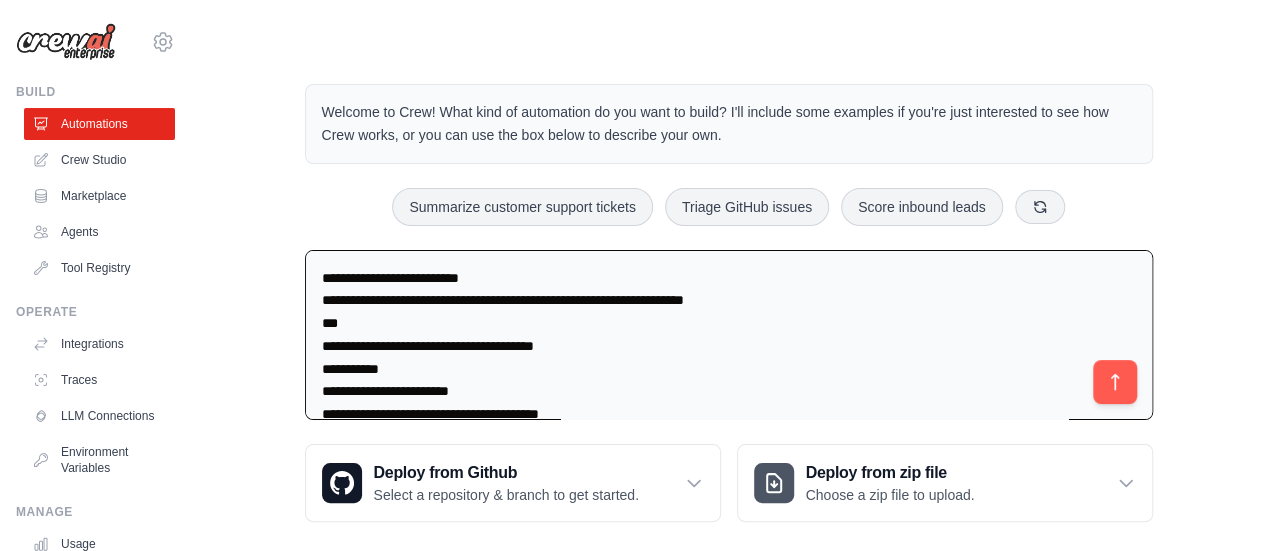 scroll, scrollTop: 1959, scrollLeft: 0, axis: vertical 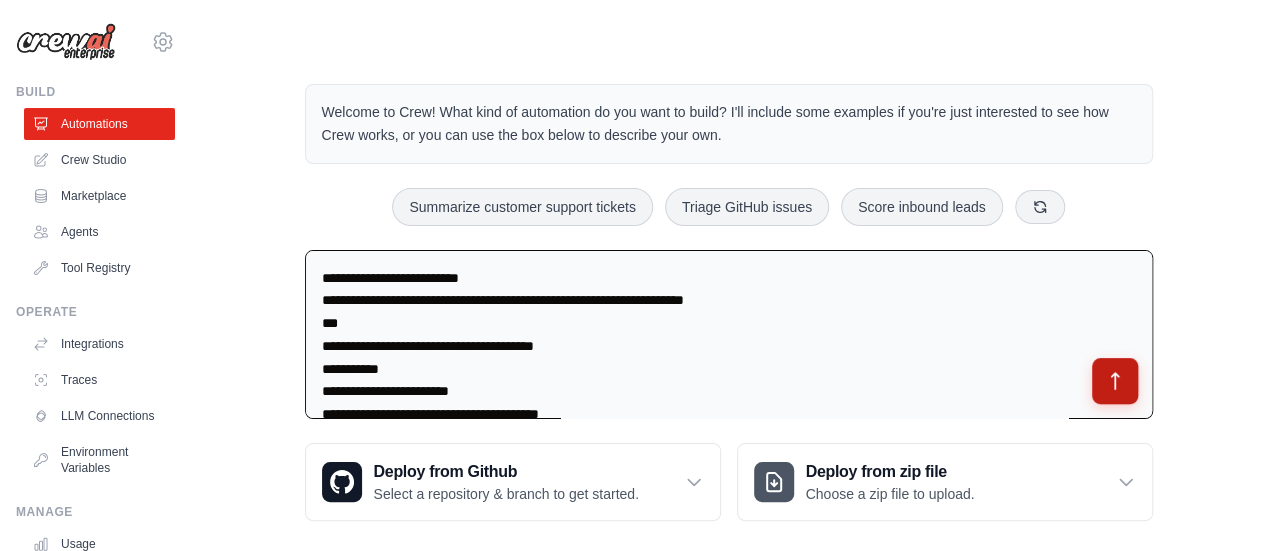 type on "**********" 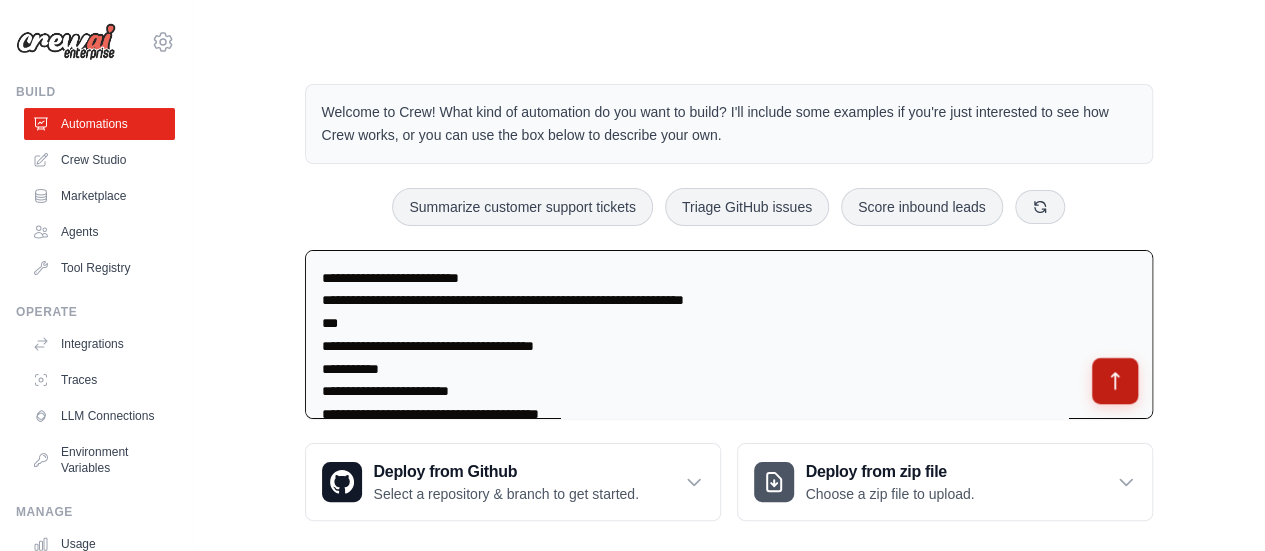 click at bounding box center [1114, 381] 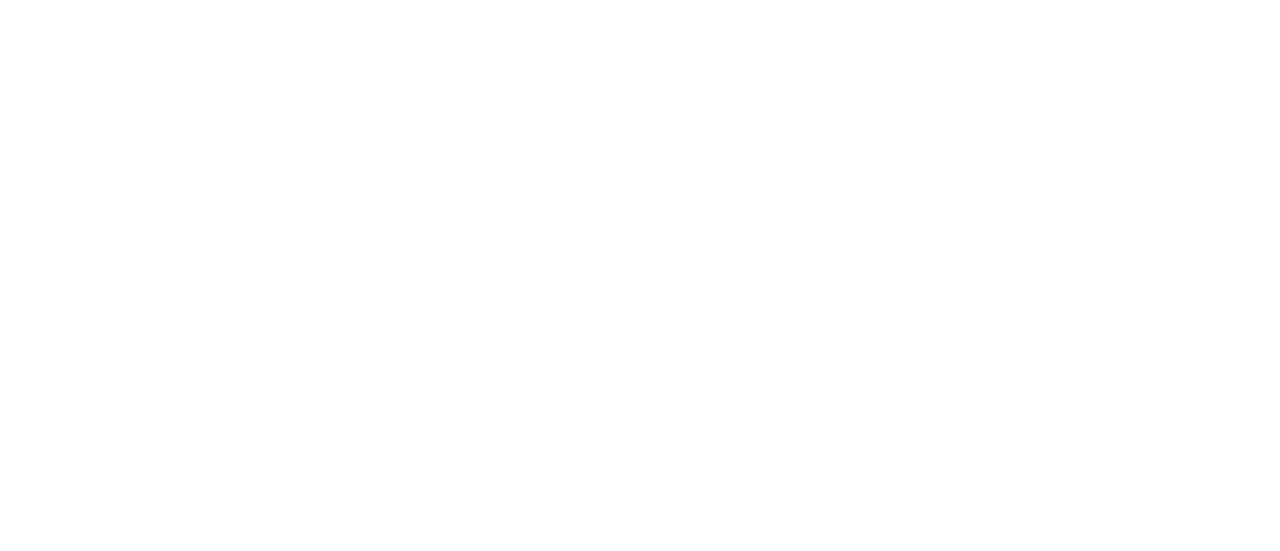 scroll, scrollTop: 0, scrollLeft: 0, axis: both 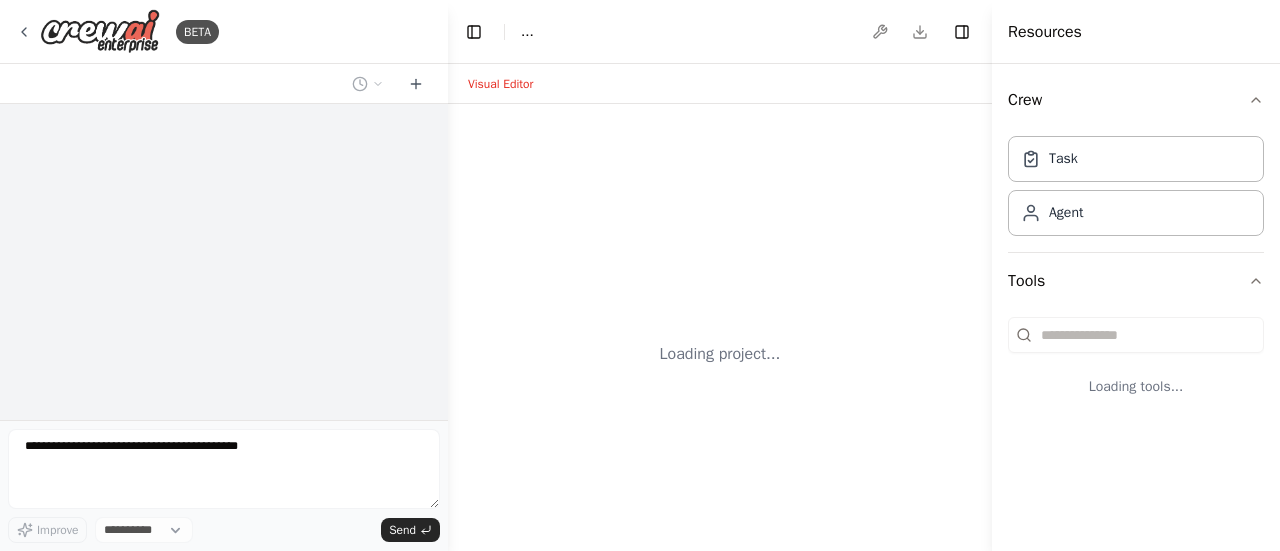 select on "****" 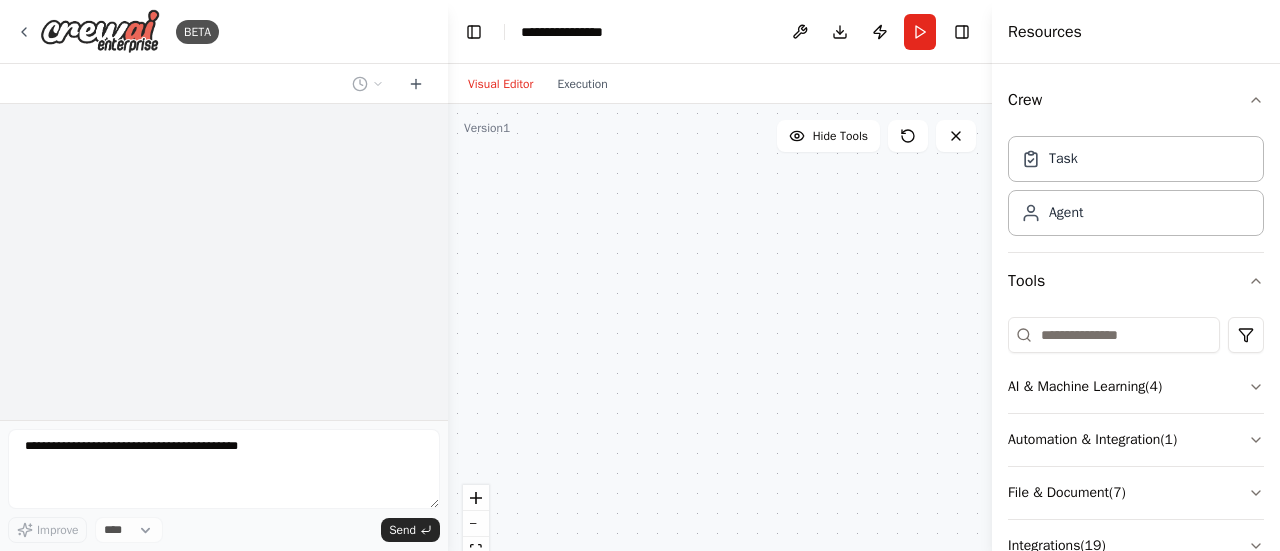 scroll, scrollTop: 636, scrollLeft: 0, axis: vertical 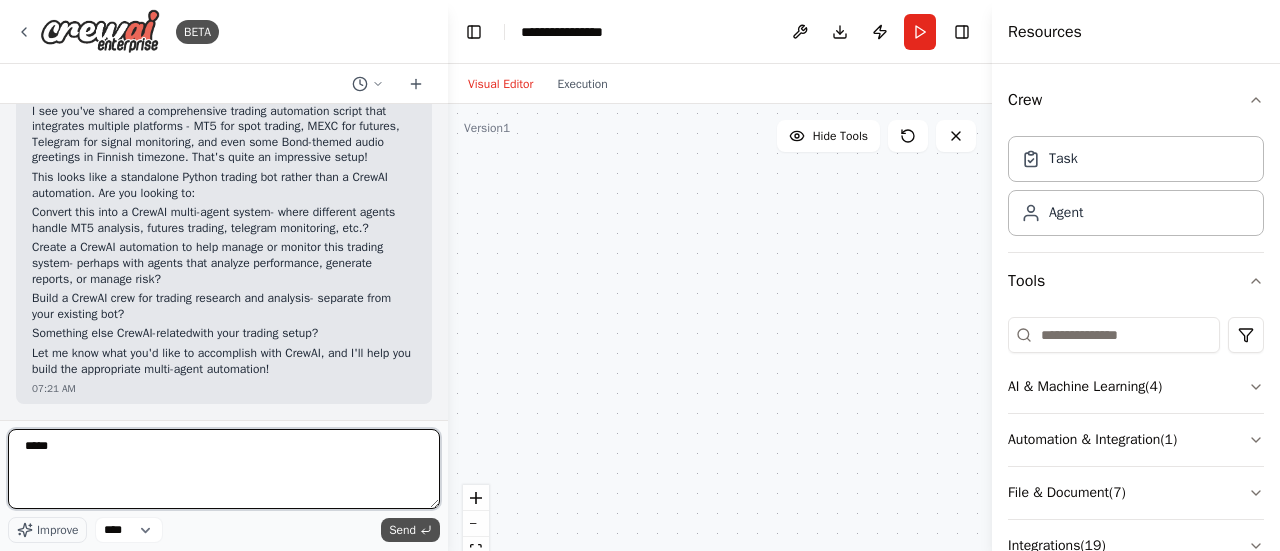 type on "*****" 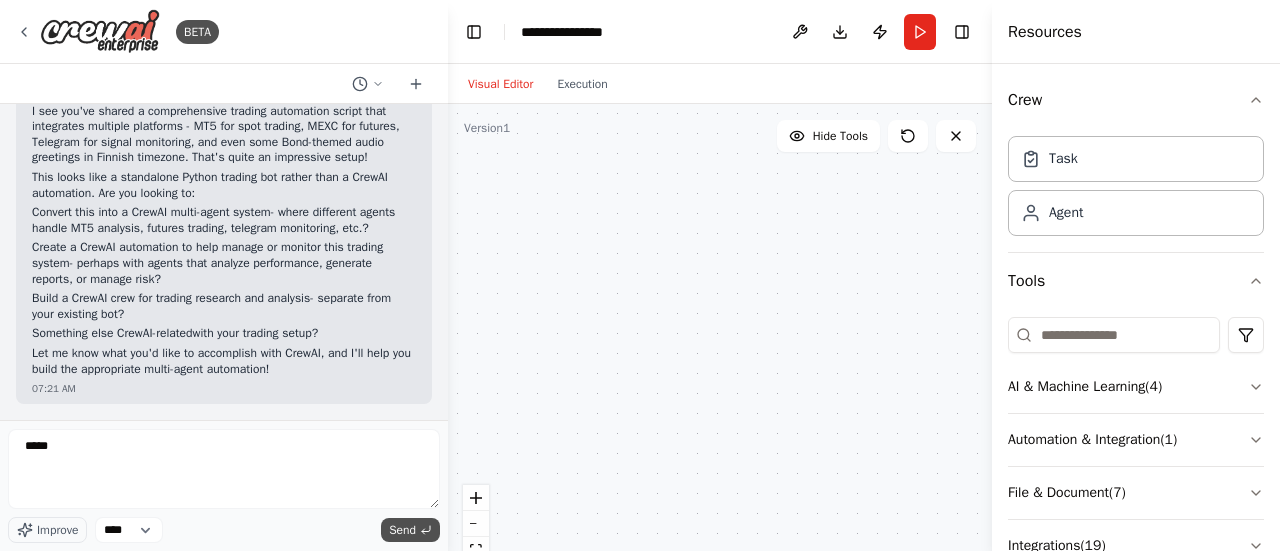 click on "Send" at bounding box center (402, 530) 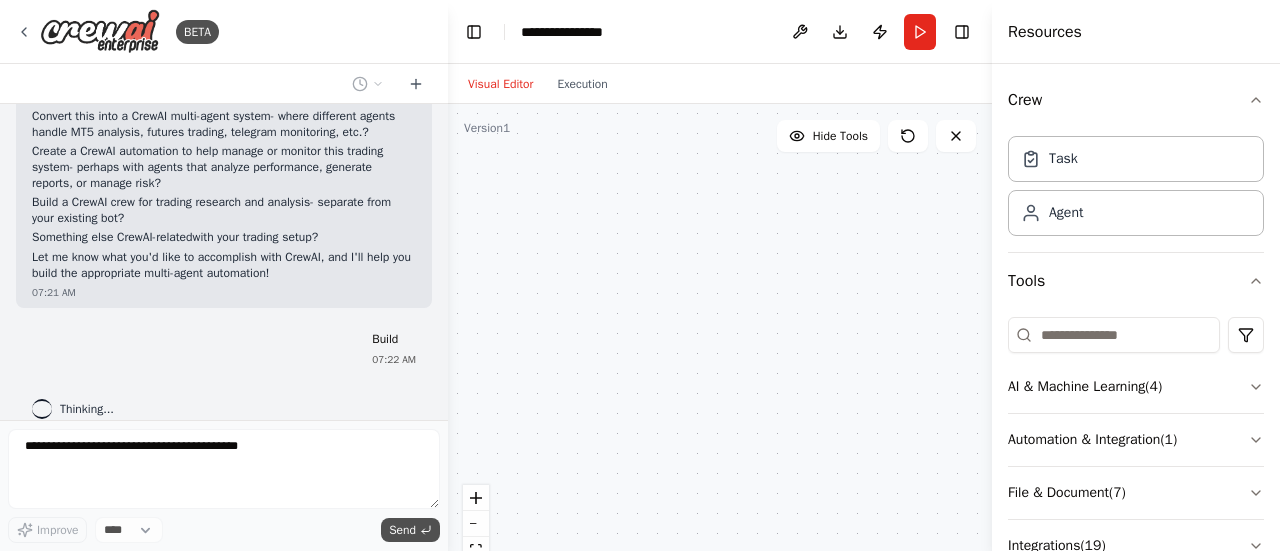 scroll, scrollTop: 1095, scrollLeft: 0, axis: vertical 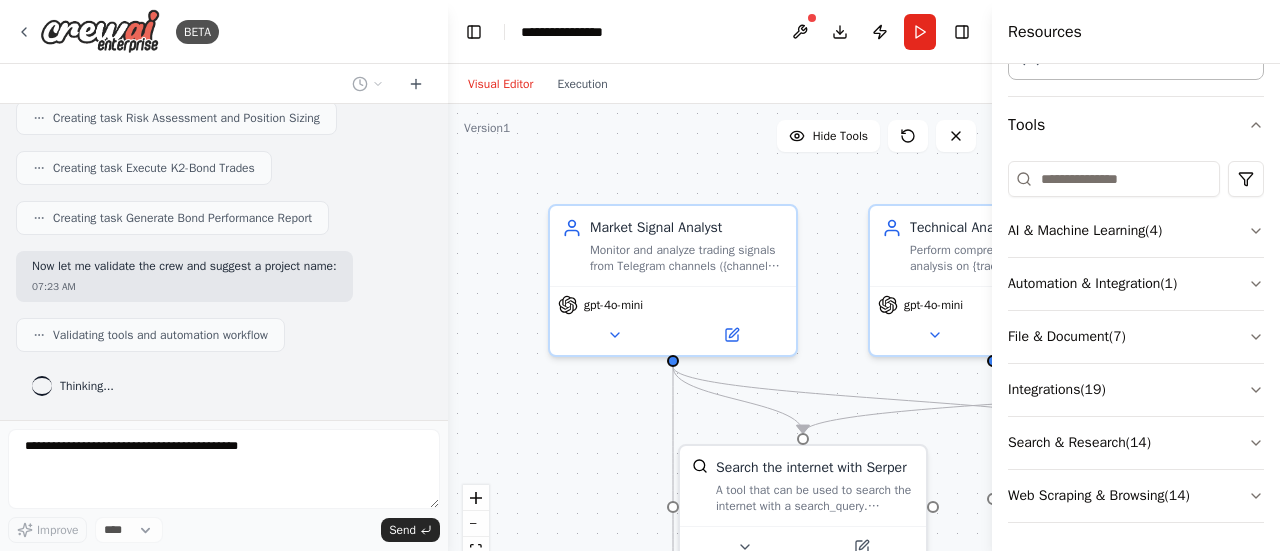 click on ".deletable-edge-delete-btn {
width: 20px;
height: 20px;
border: 0px solid #ffffff;
color: #6b7280;
background-color: #f8fafc;
cursor: pointer;
border-radius: 50%;
font-size: 12px;
padding: 3px;
display: flex;
align-items: center;
justify-content: center;
transition: all 0.2s cubic-bezier(0.4, 0, 0.2, 1);
box-shadow: 0 2px 4px rgba(0, 0, 0, 0.1);
}
.deletable-edge-delete-btn:hover {
background-color: #ef4444;
color: #ffffff;
border-color: #dc2626;
transform: scale(1.1);
box-shadow: 0 4px 12px rgba(239, 68, 68, 0.4);
}
.deletable-edge-delete-btn:active {
transform: scale(0.95);
box-shadow: 0 2px 4px rgba(239, 68, 68, 0.3);
}
Market Signal Analyst gpt-4o-mini Search the internet with Serper 2 7" at bounding box center (720, 354) 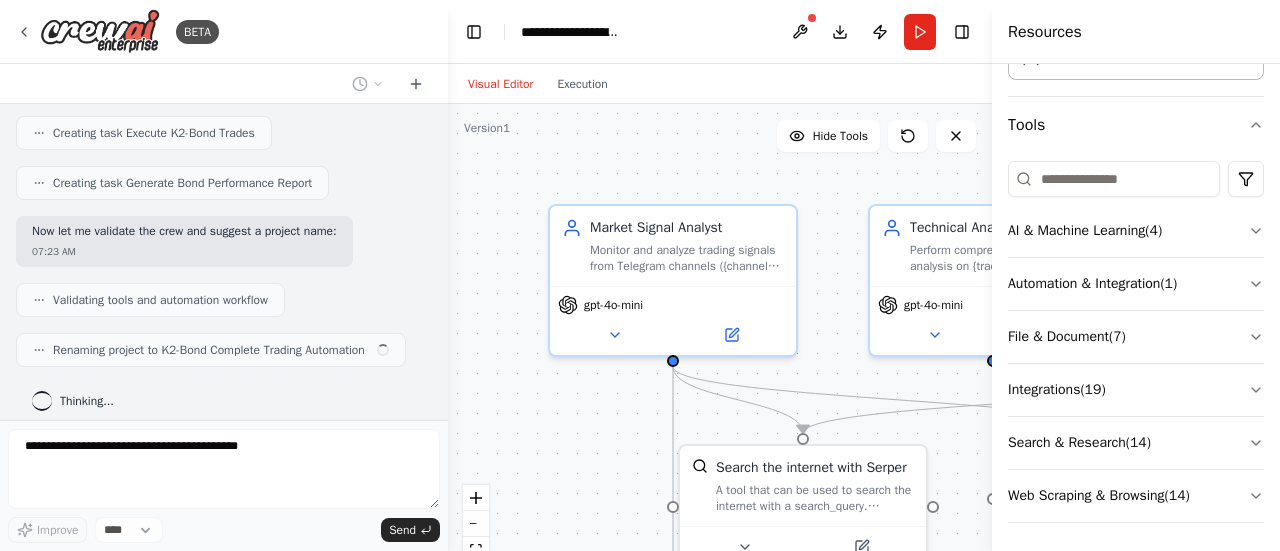 scroll, scrollTop: 2510, scrollLeft: 0, axis: vertical 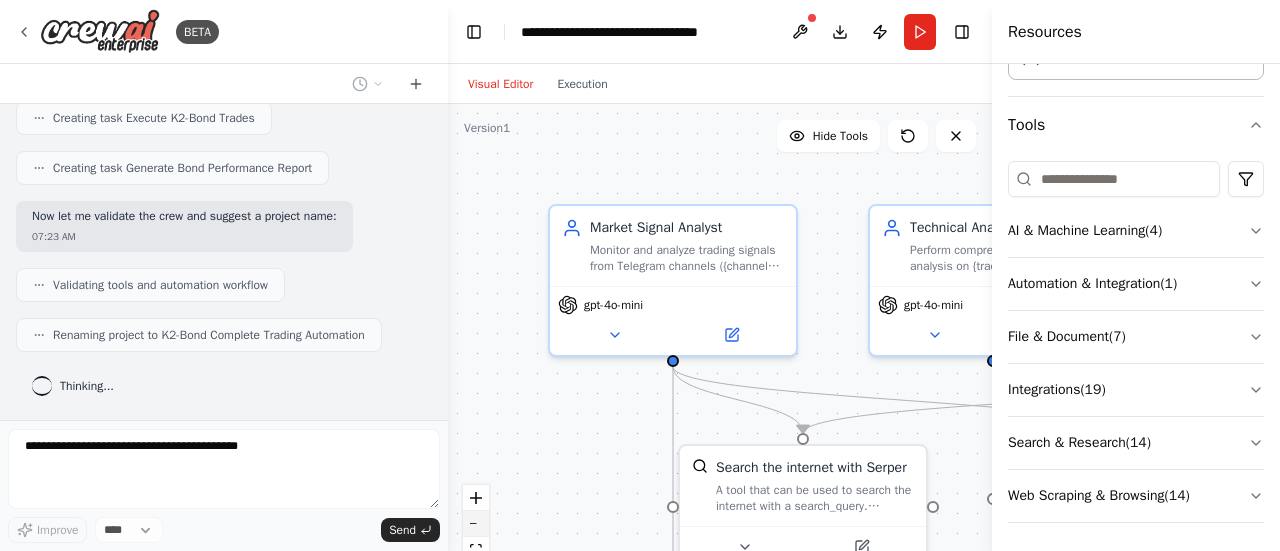 click at bounding box center [476, 524] 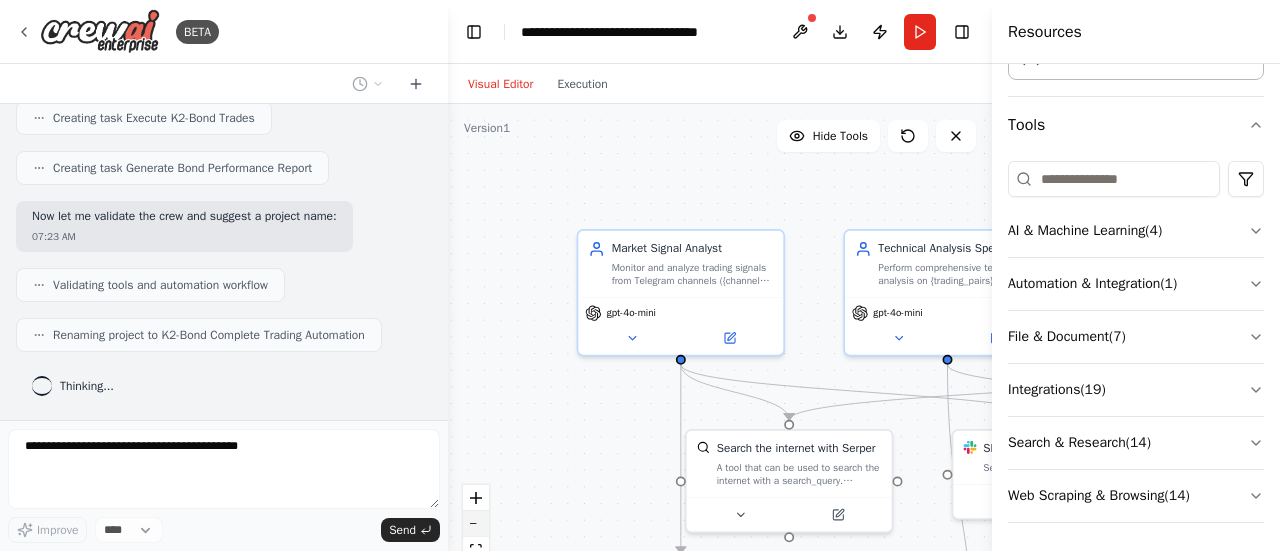 click at bounding box center (476, 524) 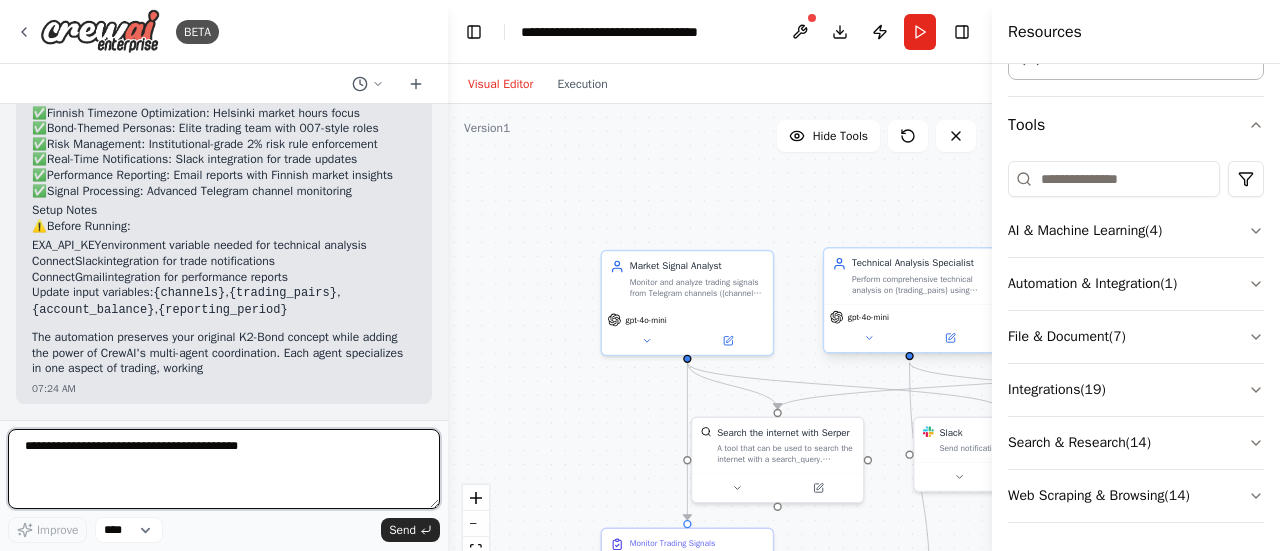scroll, scrollTop: 3233, scrollLeft: 0, axis: vertical 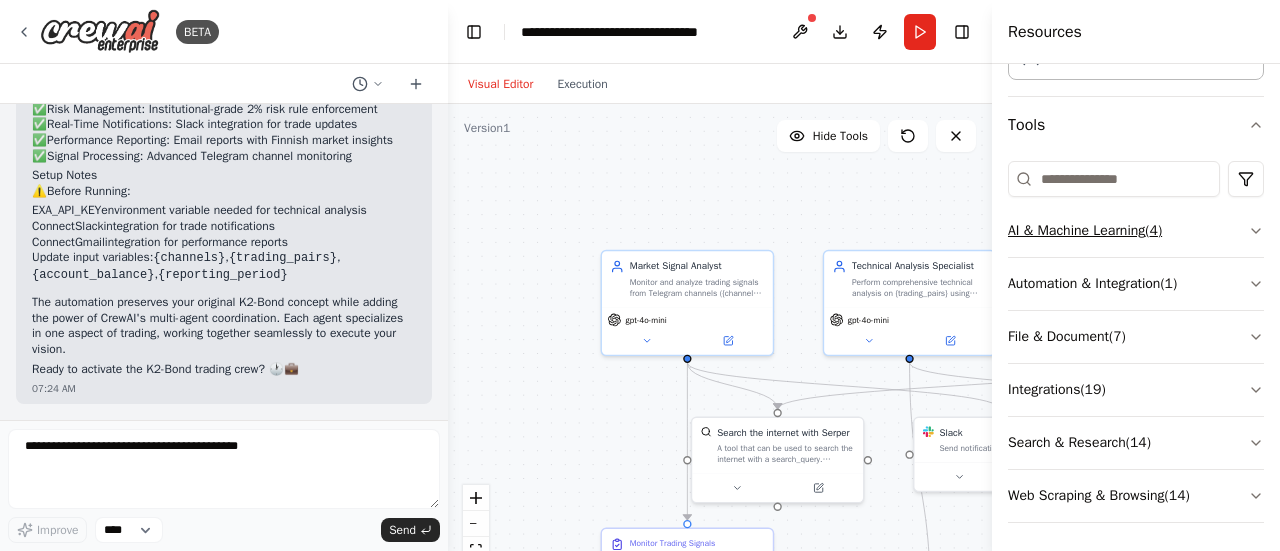 drag, startPoint x: 989, startPoint y: 219, endPoint x: 1010, endPoint y: 217, distance: 21.095022 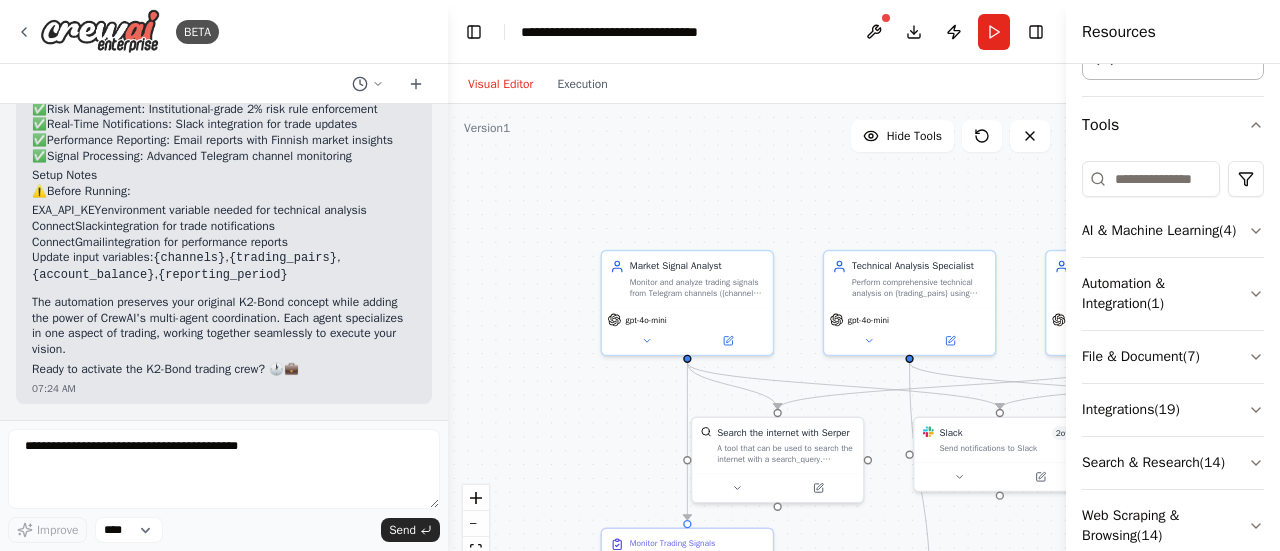 drag, startPoint x: 994, startPoint y: 217, endPoint x: 1127, endPoint y: 199, distance: 134.21252 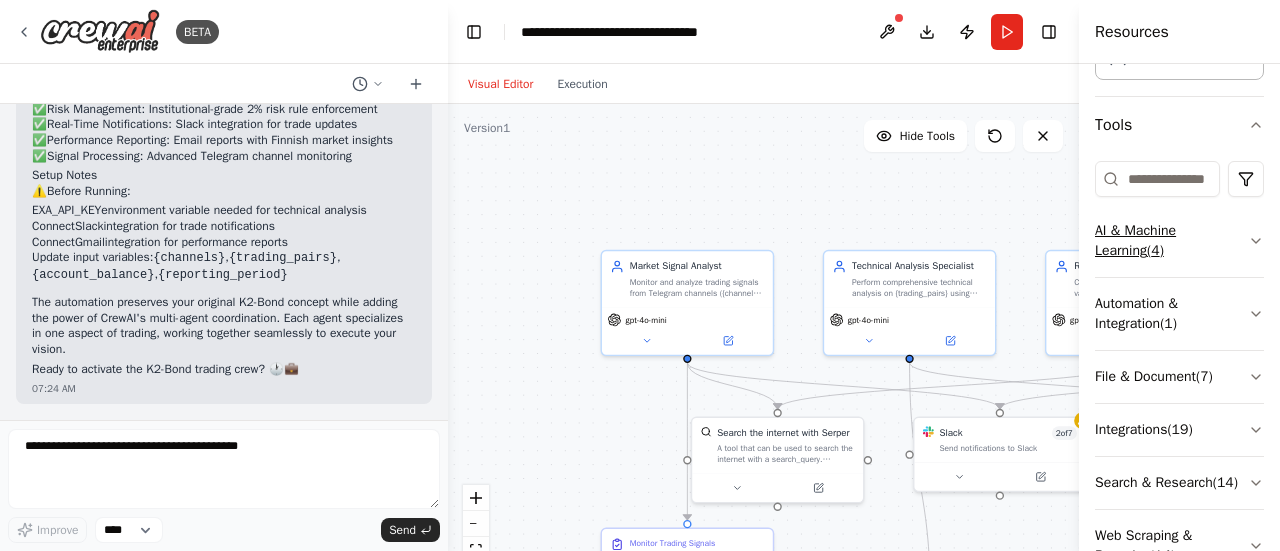 drag, startPoint x: 1067, startPoint y: 210, endPoint x: 1114, endPoint y: 206, distance: 47.169907 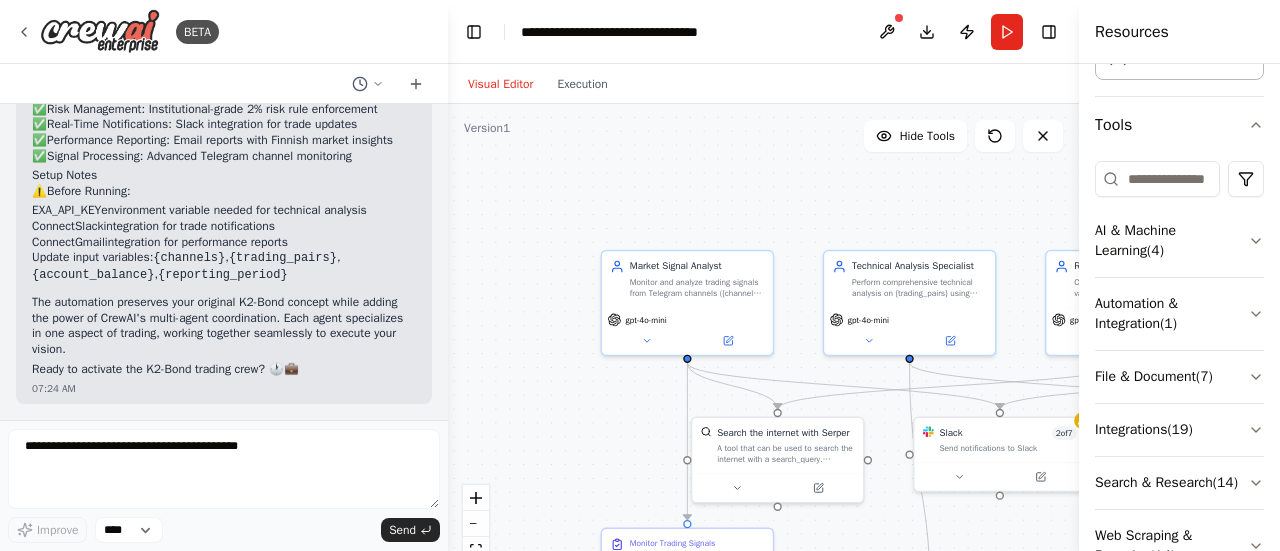 click on ".deletable-edge-delete-btn {
width: 20px;
height: 20px;
border: 0px solid #ffffff;
color: #6b7280;
background-color: #f8fafc;
cursor: pointer;
border-radius: 50%;
font-size: 12px;
padding: 3px;
display: flex;
align-items: center;
justify-content: center;
transition: all 0.2s cubic-bezier(0.4, 0, 0.2, 1);
box-shadow: 0 2px 4px rgba(0, 0, 0, 0.1);
}
.deletable-edge-delete-btn:hover {
background-color: #ef4444;
color: #ffffff;
border-color: #dc2626;
transform: scale(1.1);
box-shadow: 0 4px 12px rgba(239, 68, 68, 0.4);
}
.deletable-edge-delete-btn:active {
transform: scale(0.95);
box-shadow: 0 2px 4px rgba(239, 68, 68, 0.3);
}
Market Signal Analyst gpt-4o-mini Search the internet with Serper 2 7" at bounding box center (763, 354) 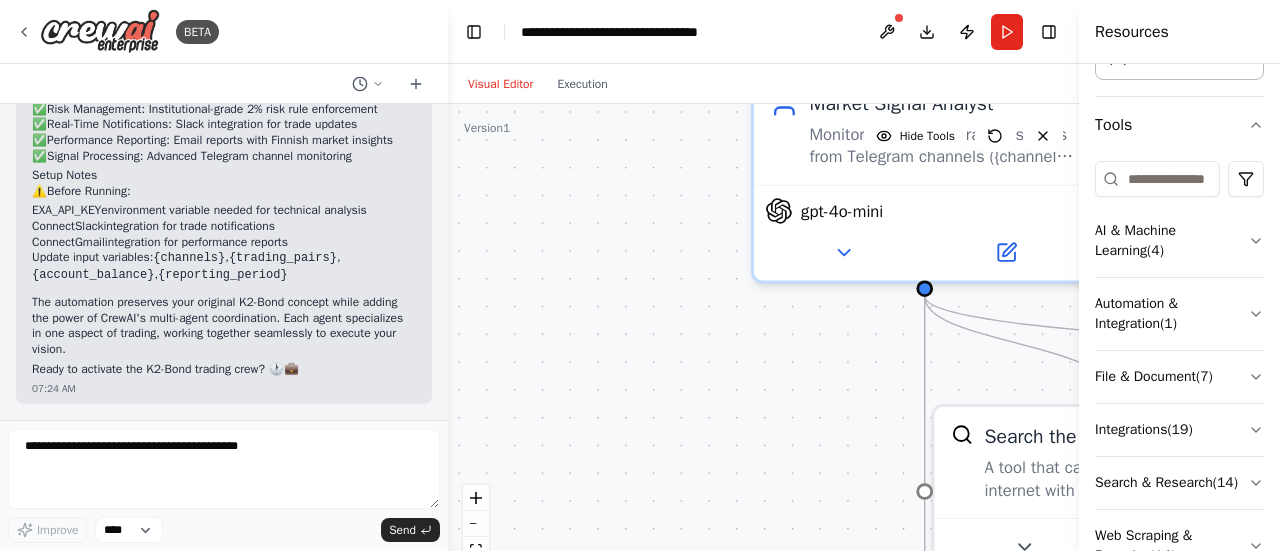 click on ".deletable-edge-delete-btn {
width: 20px;
height: 20px;
border: 0px solid #ffffff;
color: #6b7280;
background-color: #f8fafc;
cursor: pointer;
border-radius: 50%;
font-size: 12px;
padding: 3px;
display: flex;
align-items: center;
justify-content: center;
transition: all 0.2s cubic-bezier(0.4, 0, 0.2, 1);
box-shadow: 0 2px 4px rgba(0, 0, 0, 0.1);
}
.deletable-edge-delete-btn:hover {
background-color: #ef4444;
color: #ffffff;
border-color: #dc2626;
transform: scale(1.1);
box-shadow: 0 4px 12px rgba(239, 68, 68, 0.4);
}
.deletable-edge-delete-btn:active {
transform: scale(0.95);
box-shadow: 0 2px 4px rgba(239, 68, 68, 0.3);
}
Market Signal Analyst gpt-4o-mini Search the internet with Serper 2 7" at bounding box center [763, 354] 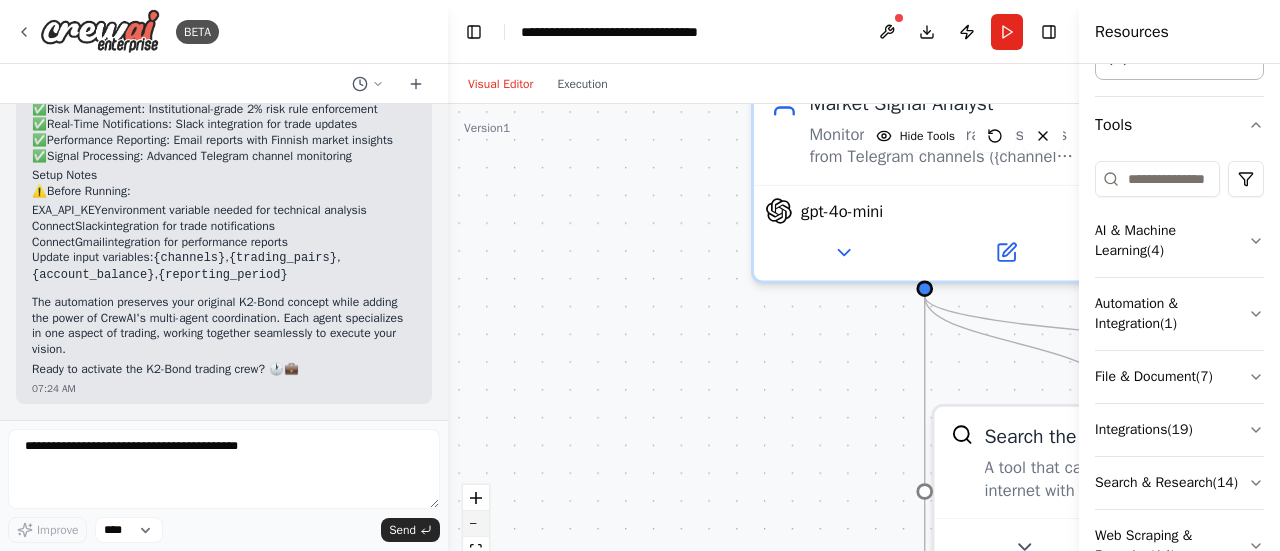 click at bounding box center [476, 524] 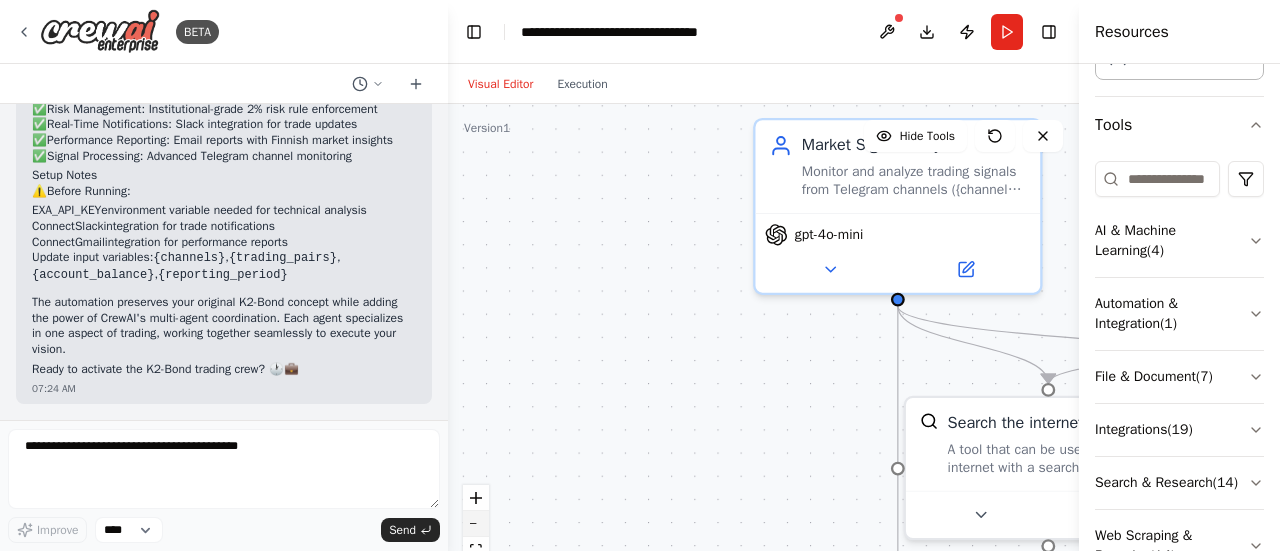 click at bounding box center [476, 524] 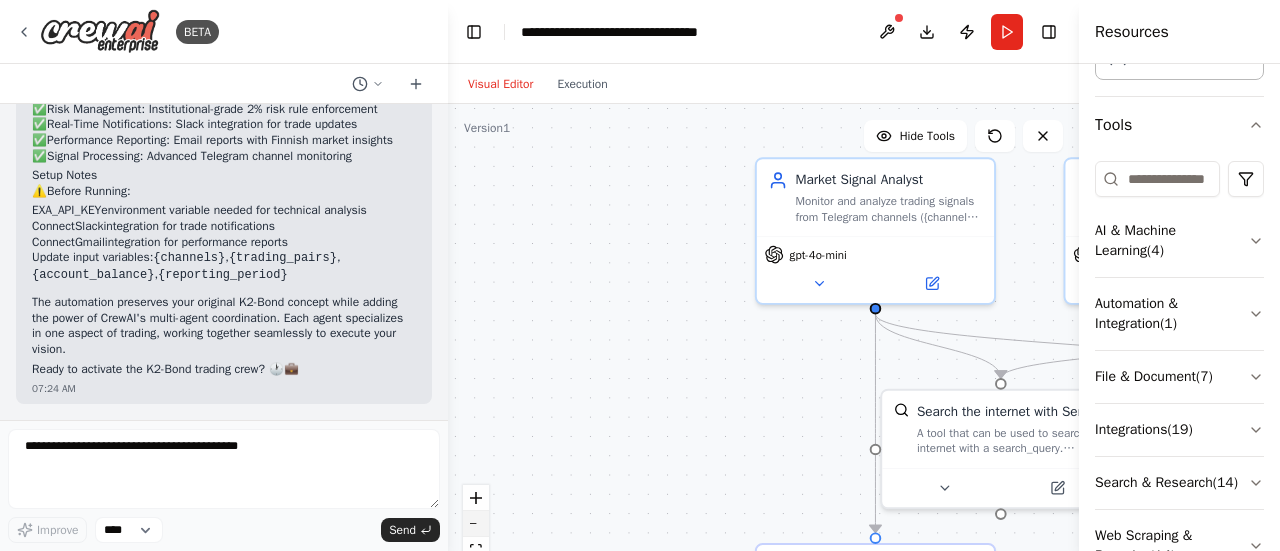 click at bounding box center [476, 524] 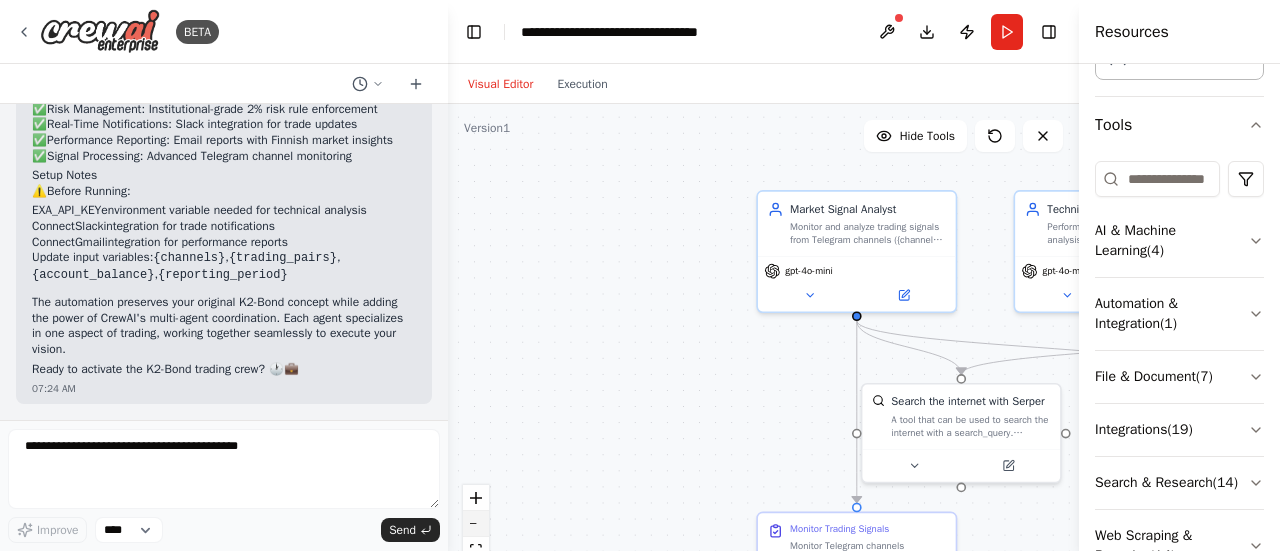 click at bounding box center (476, 524) 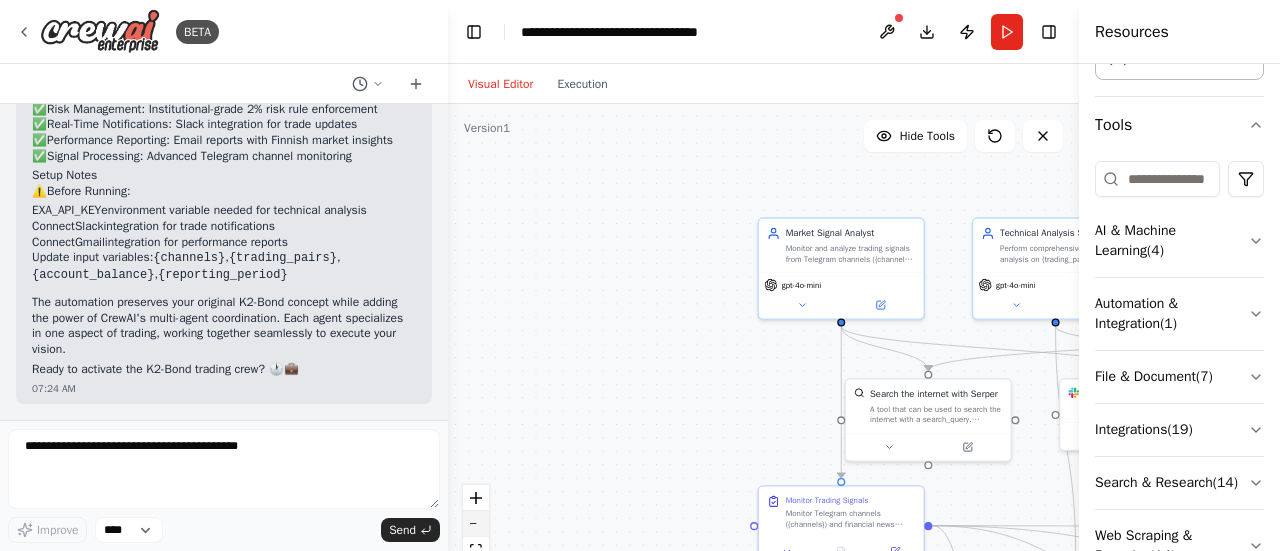 click at bounding box center (476, 524) 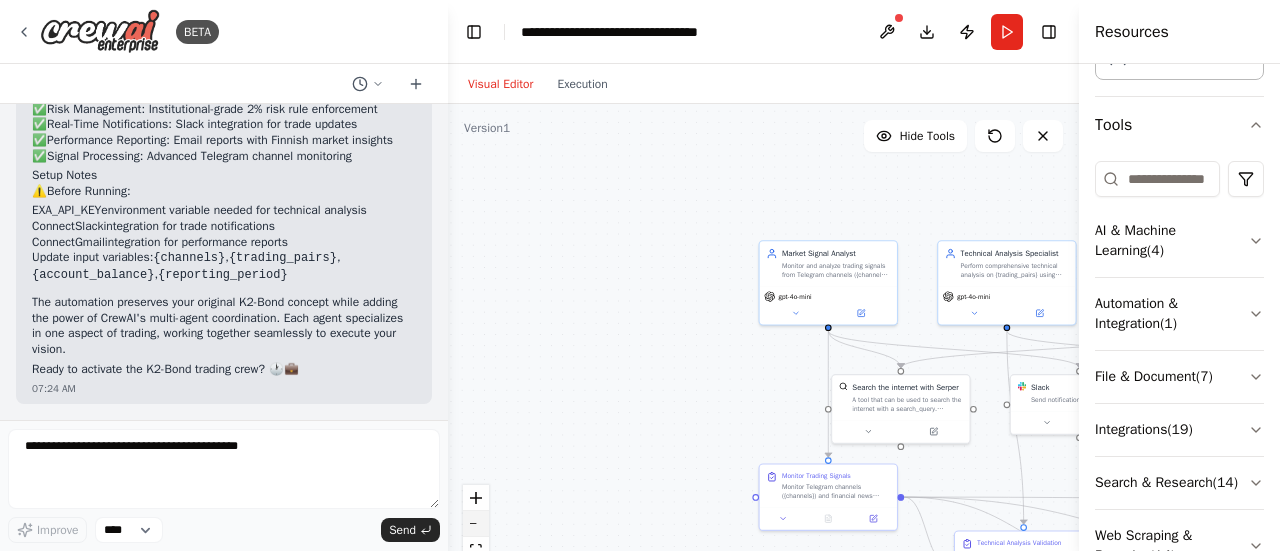 click at bounding box center (476, 524) 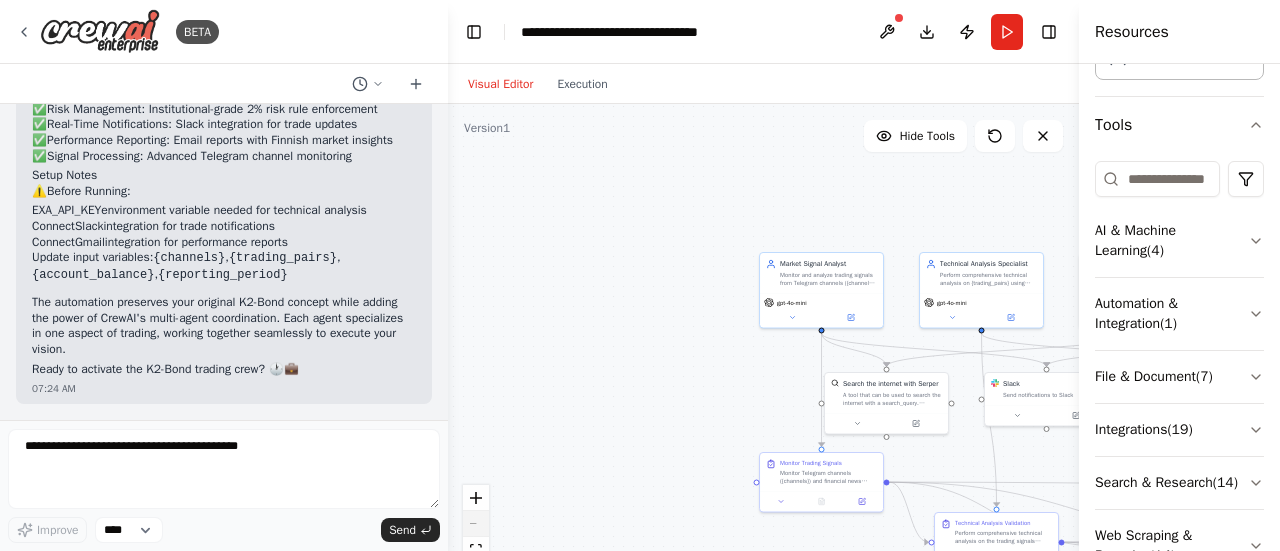 click at bounding box center (476, 537) 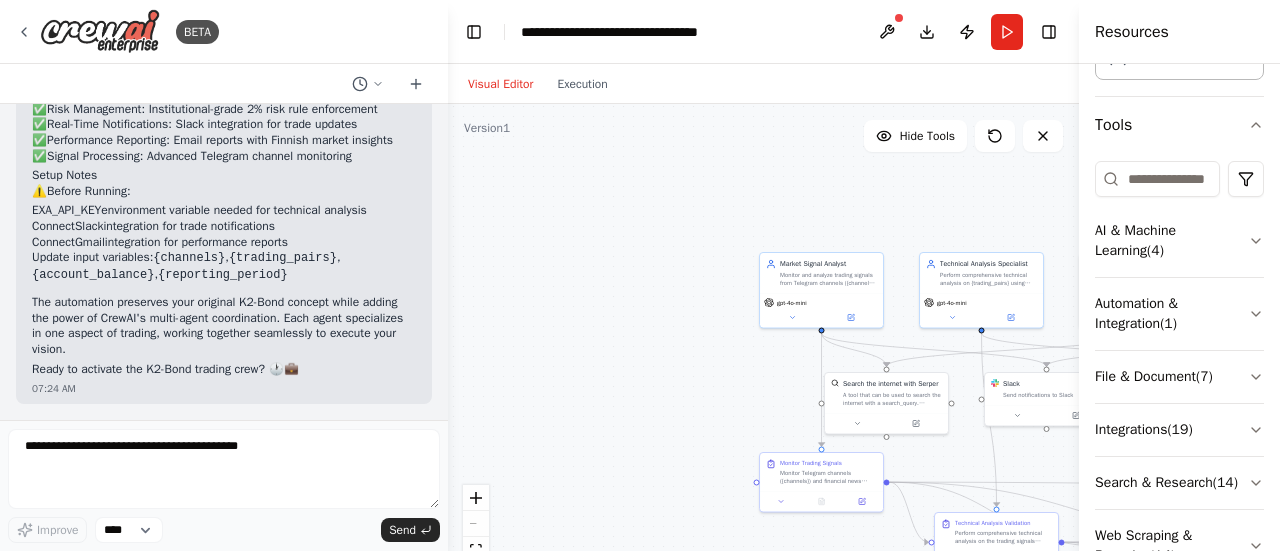 click at bounding box center (476, 537) 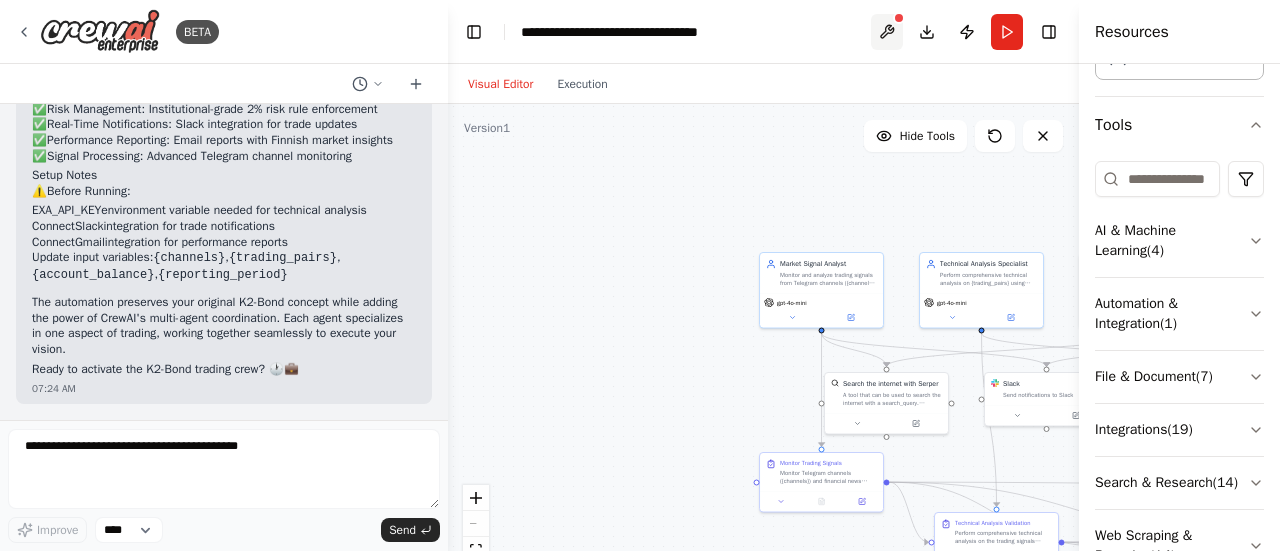 click at bounding box center [887, 32] 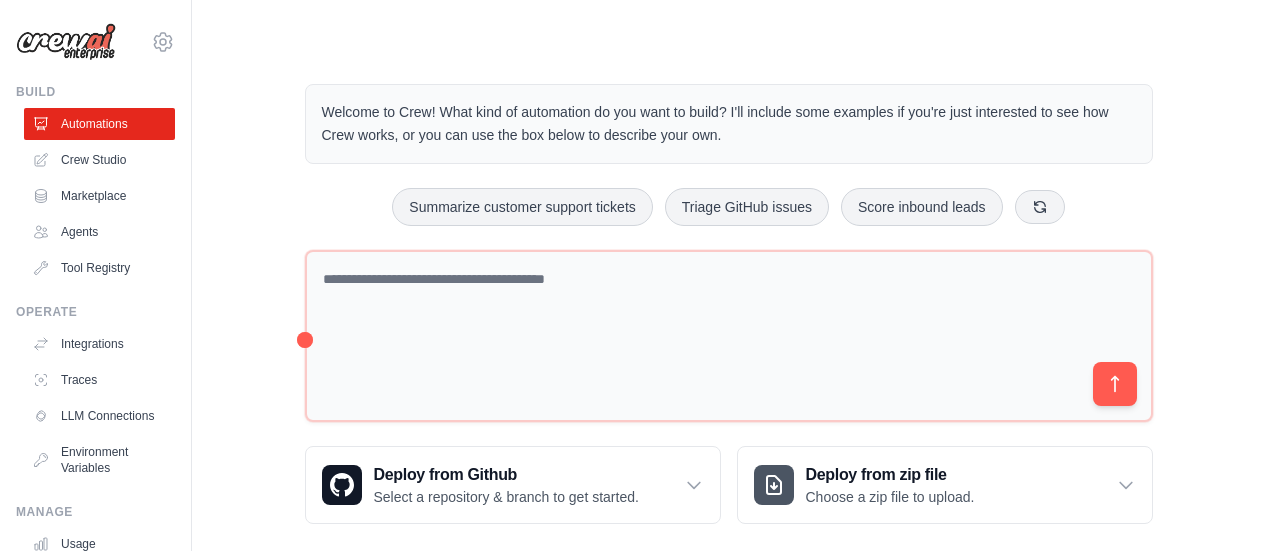 scroll, scrollTop: 0, scrollLeft: 0, axis: both 